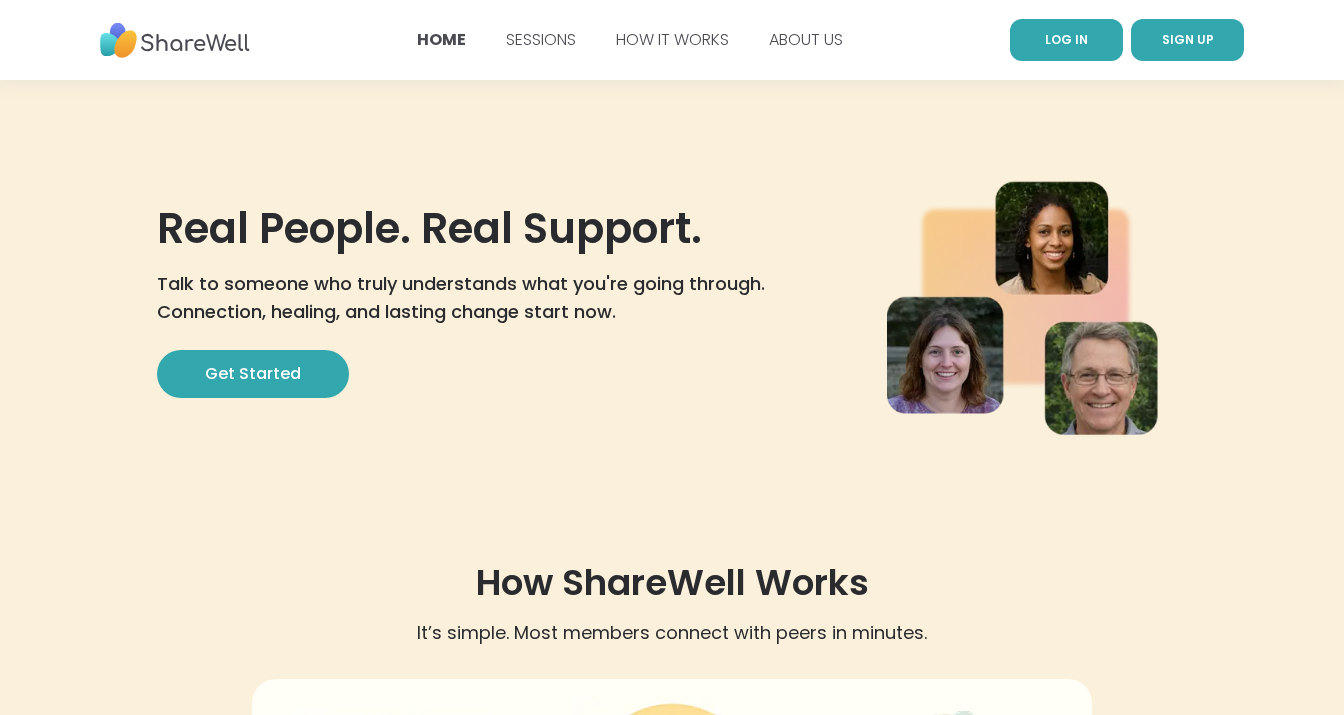 scroll, scrollTop: 0, scrollLeft: 0, axis: both 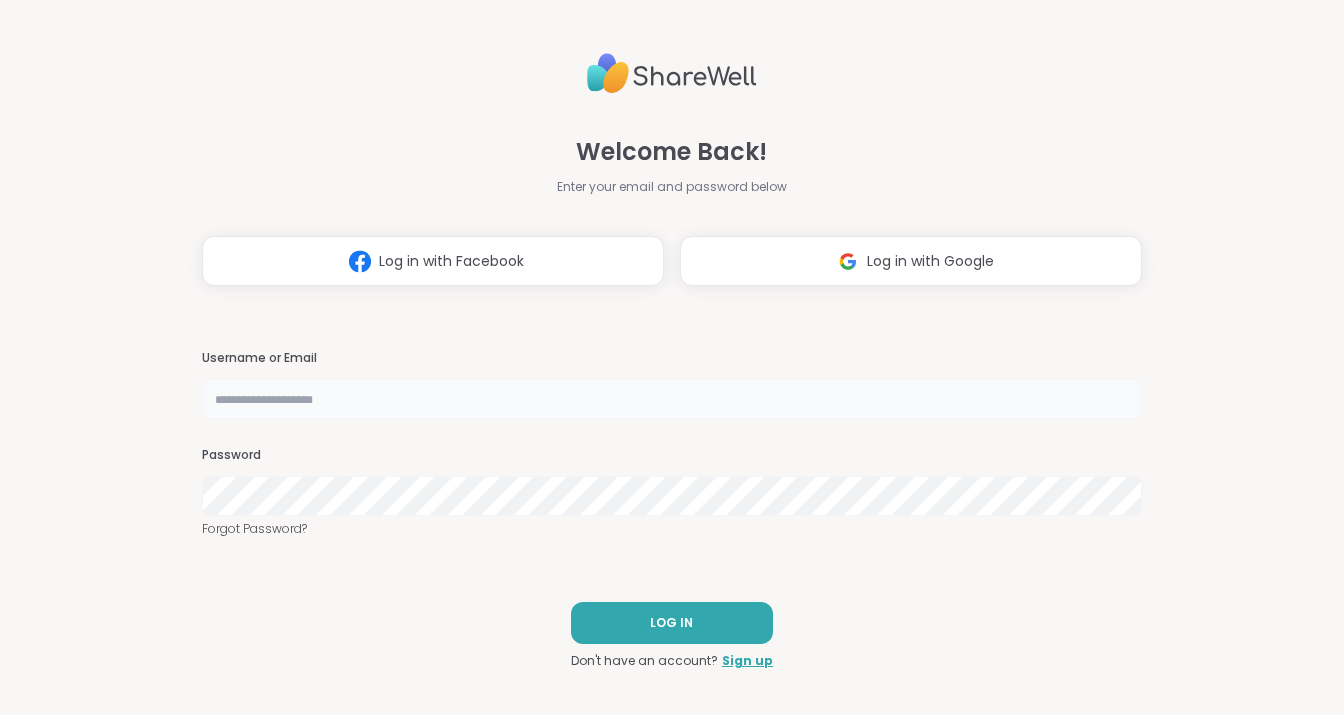 type on "**********" 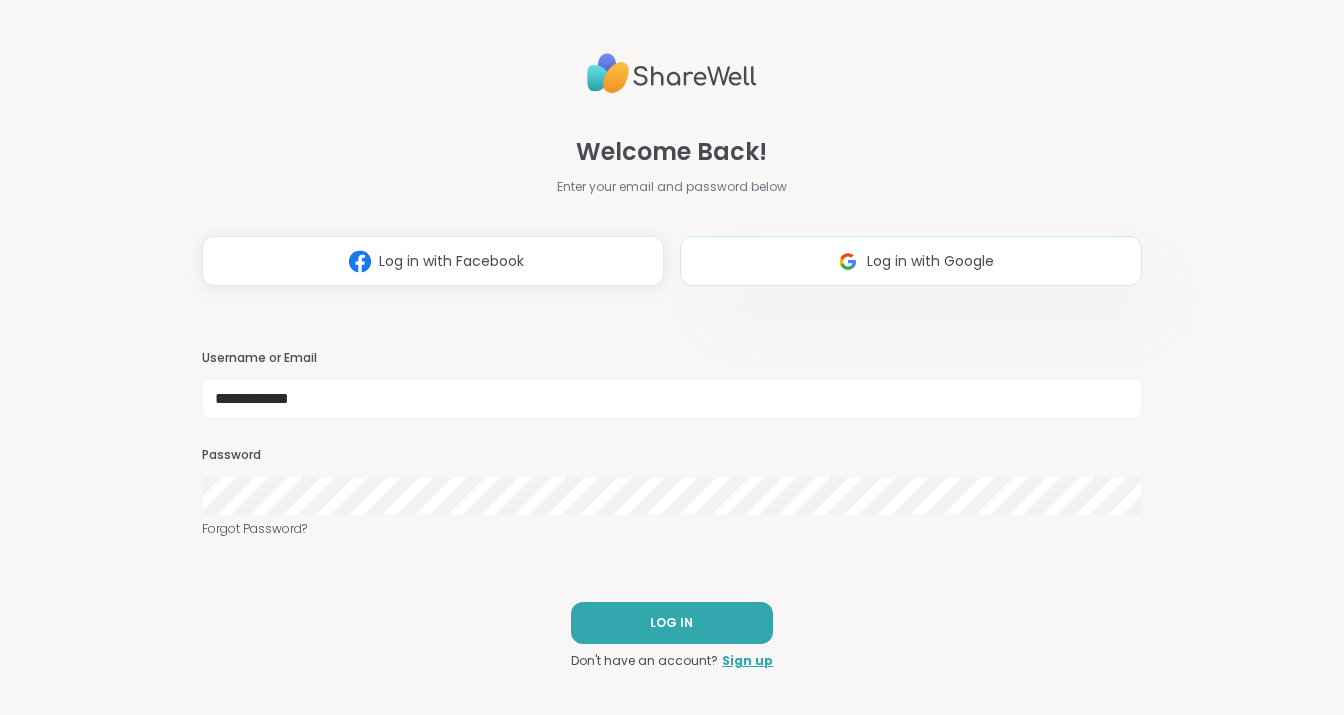 click on "Log in with Google" at bounding box center (930, 261) 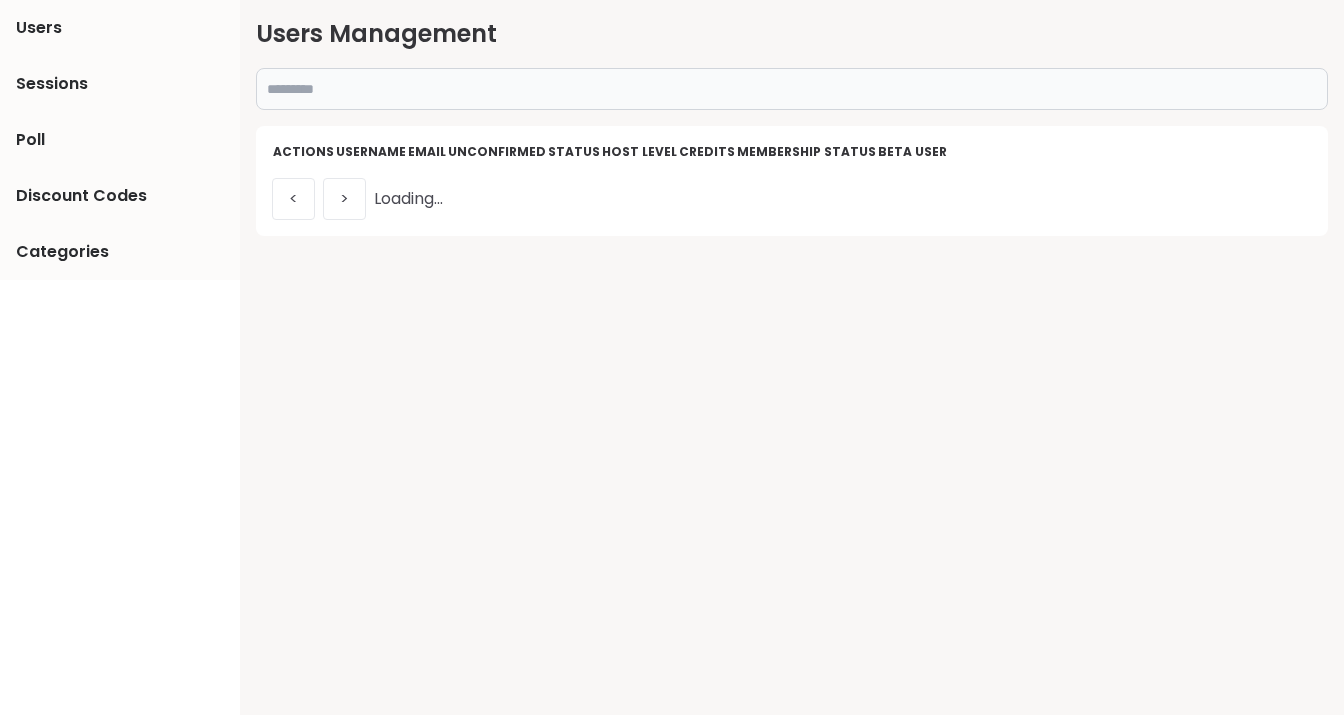 scroll, scrollTop: 0, scrollLeft: 0, axis: both 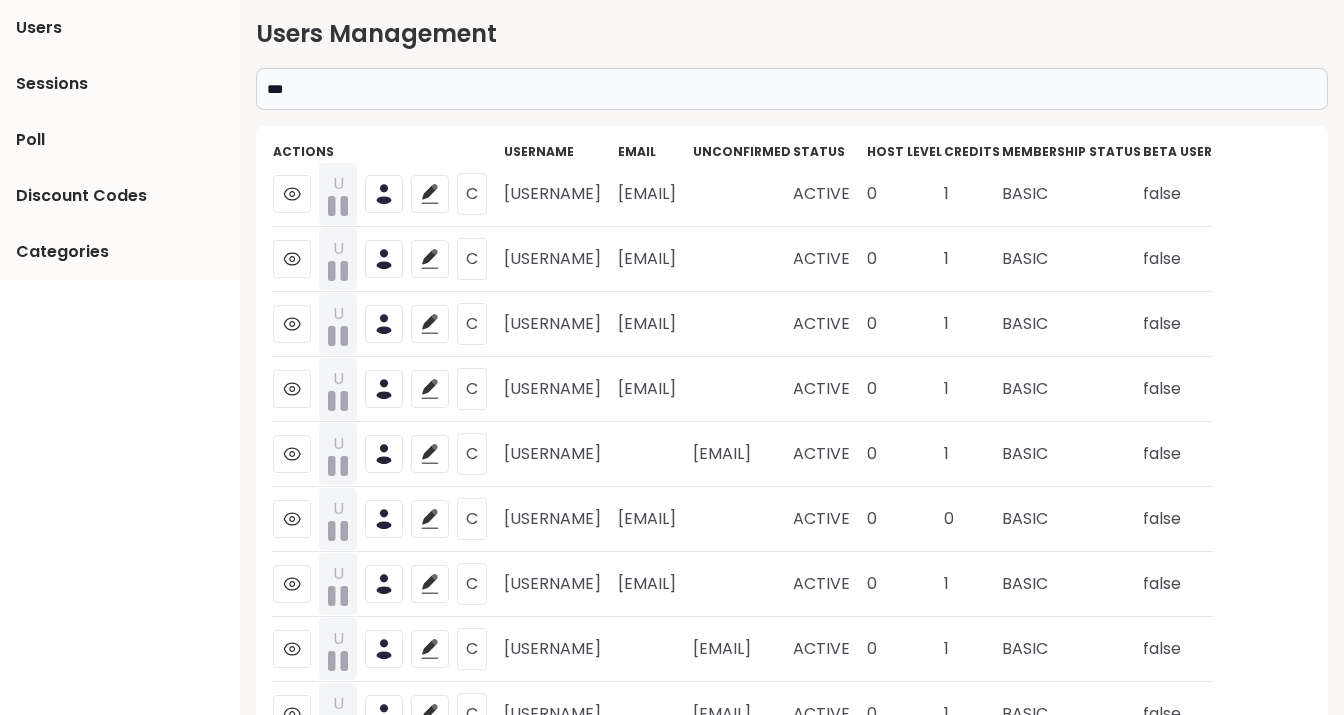click on "***" at bounding box center [792, 89] 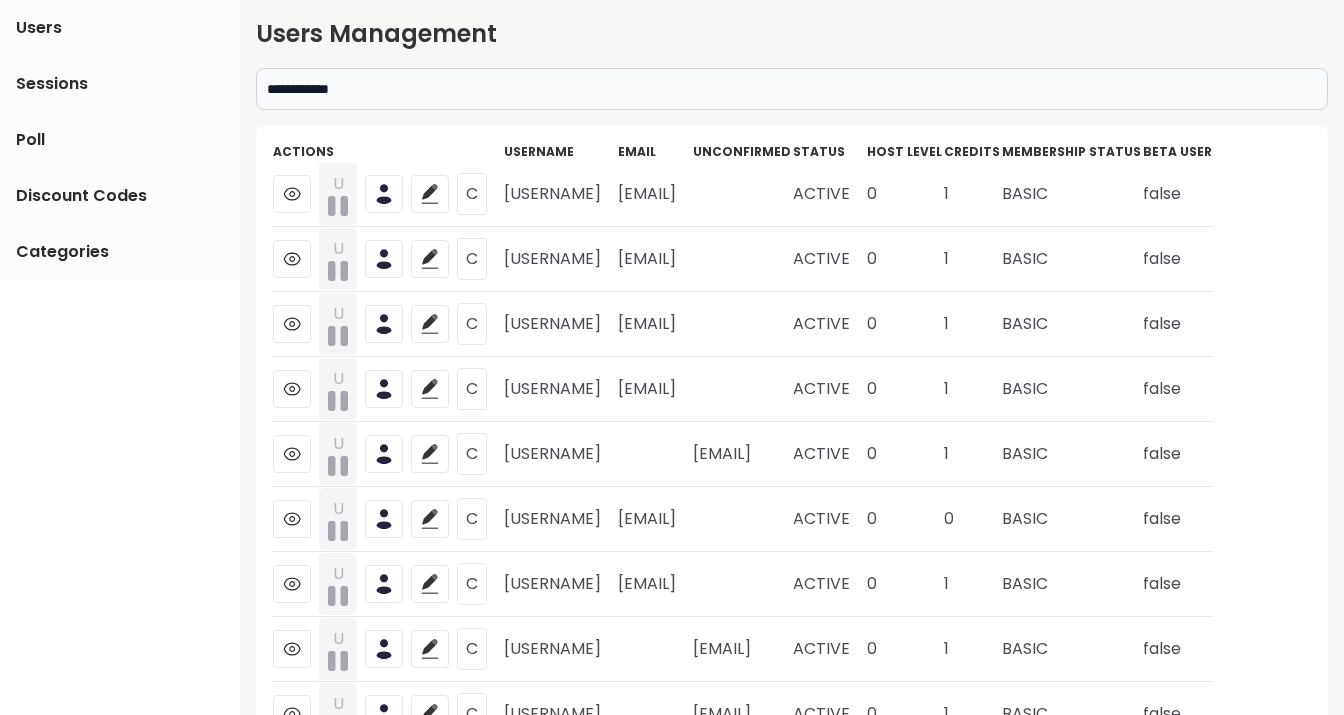 type on "**********" 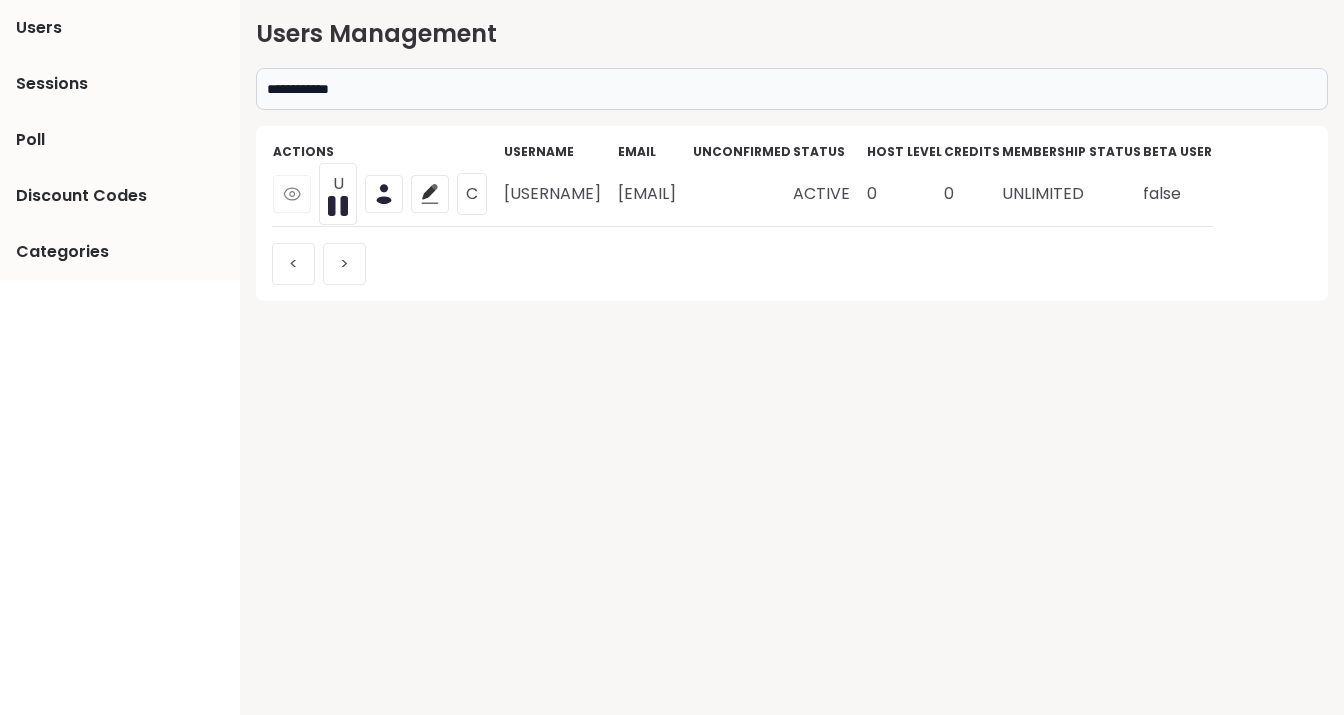 click 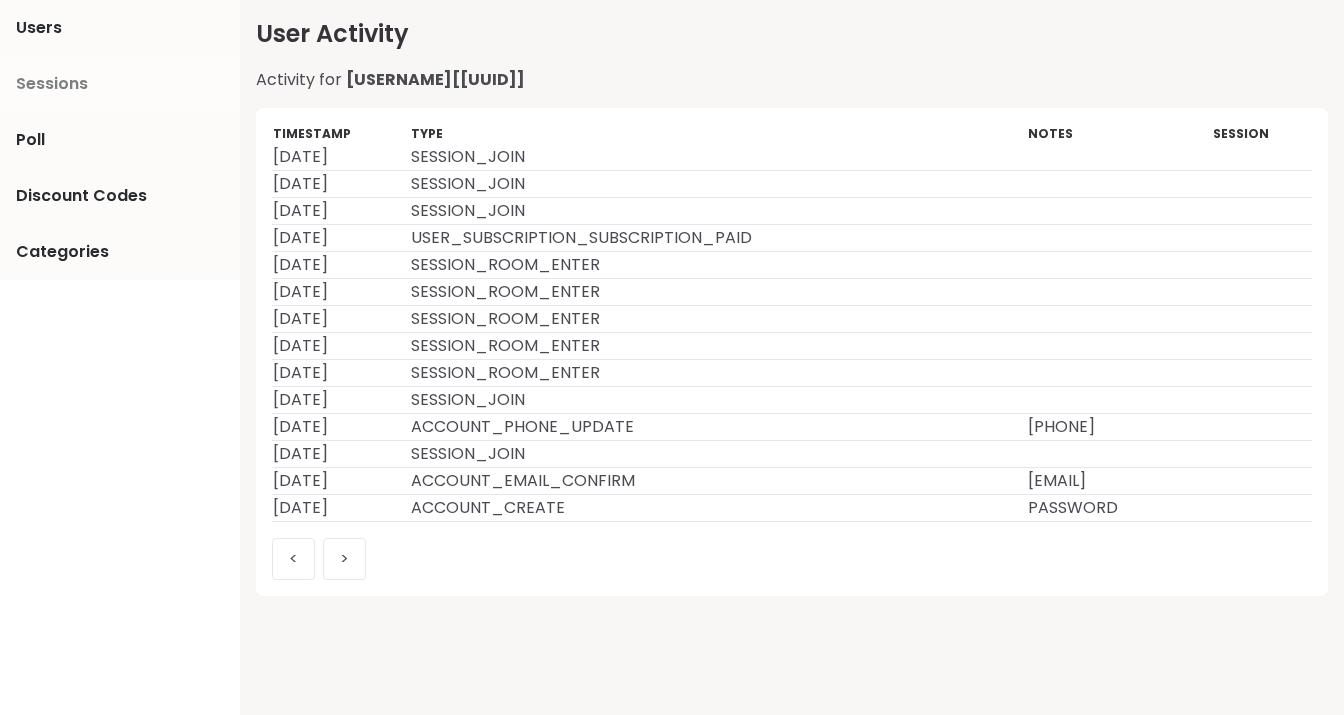 click on "Sessions" at bounding box center (120, 84) 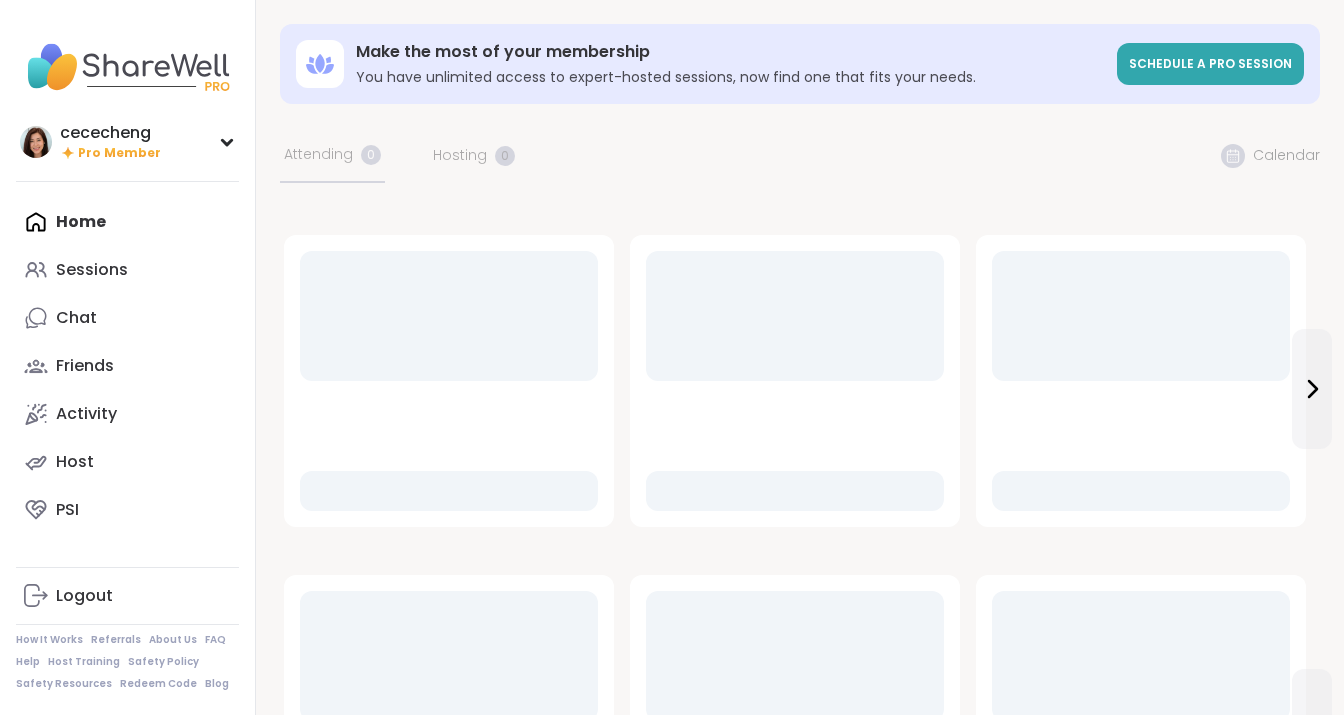 scroll, scrollTop: 0, scrollLeft: 0, axis: both 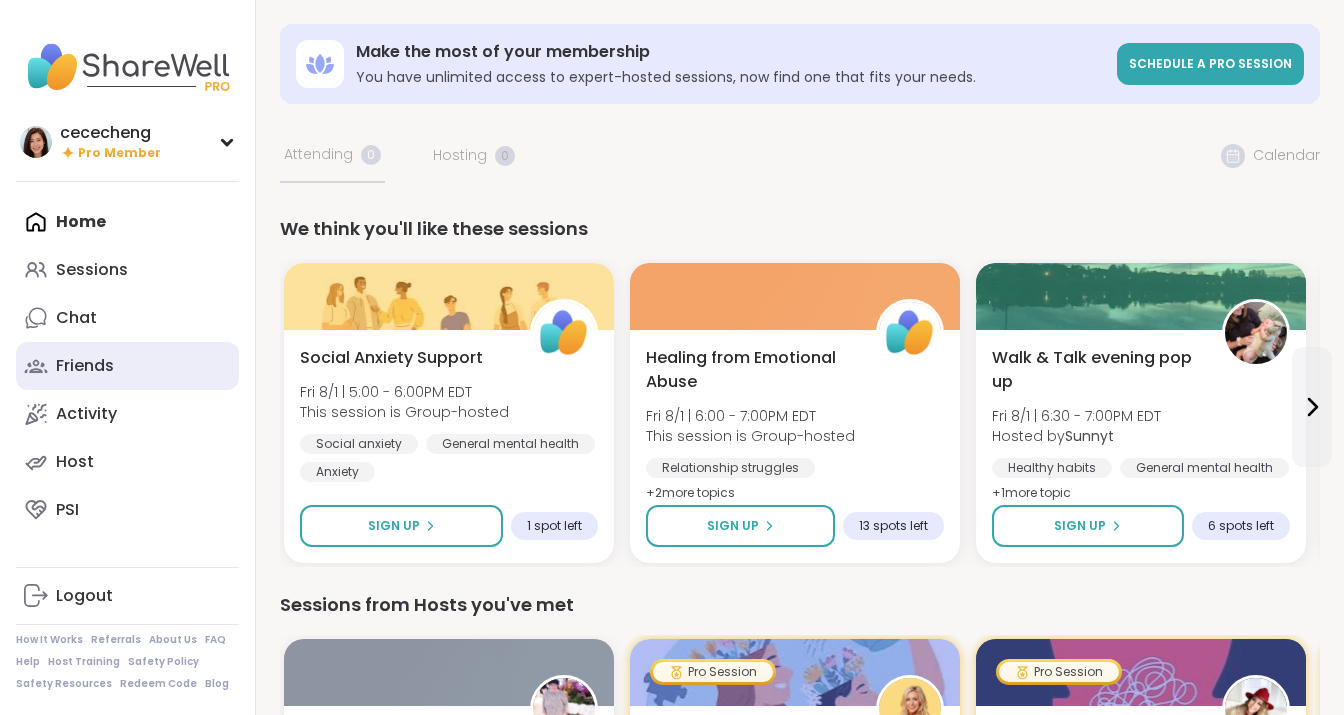 click on "Friends" at bounding box center [127, 366] 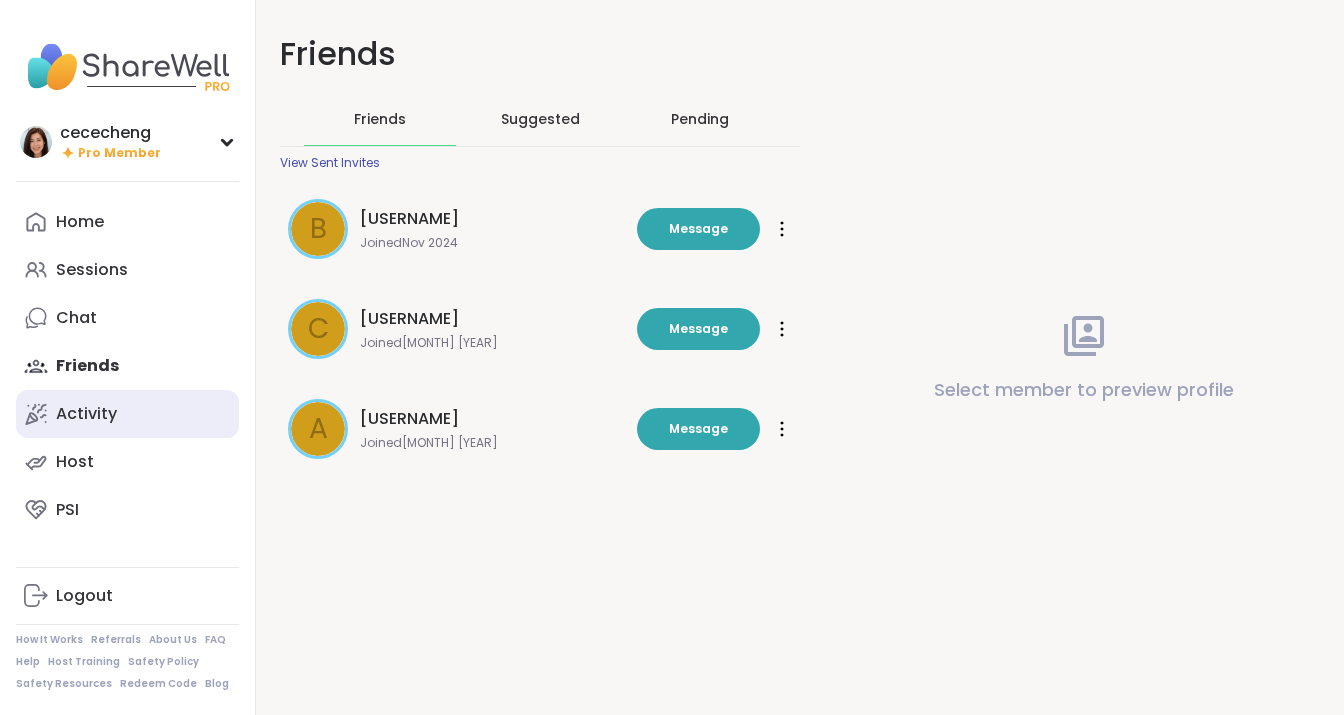 scroll, scrollTop: 0, scrollLeft: 0, axis: both 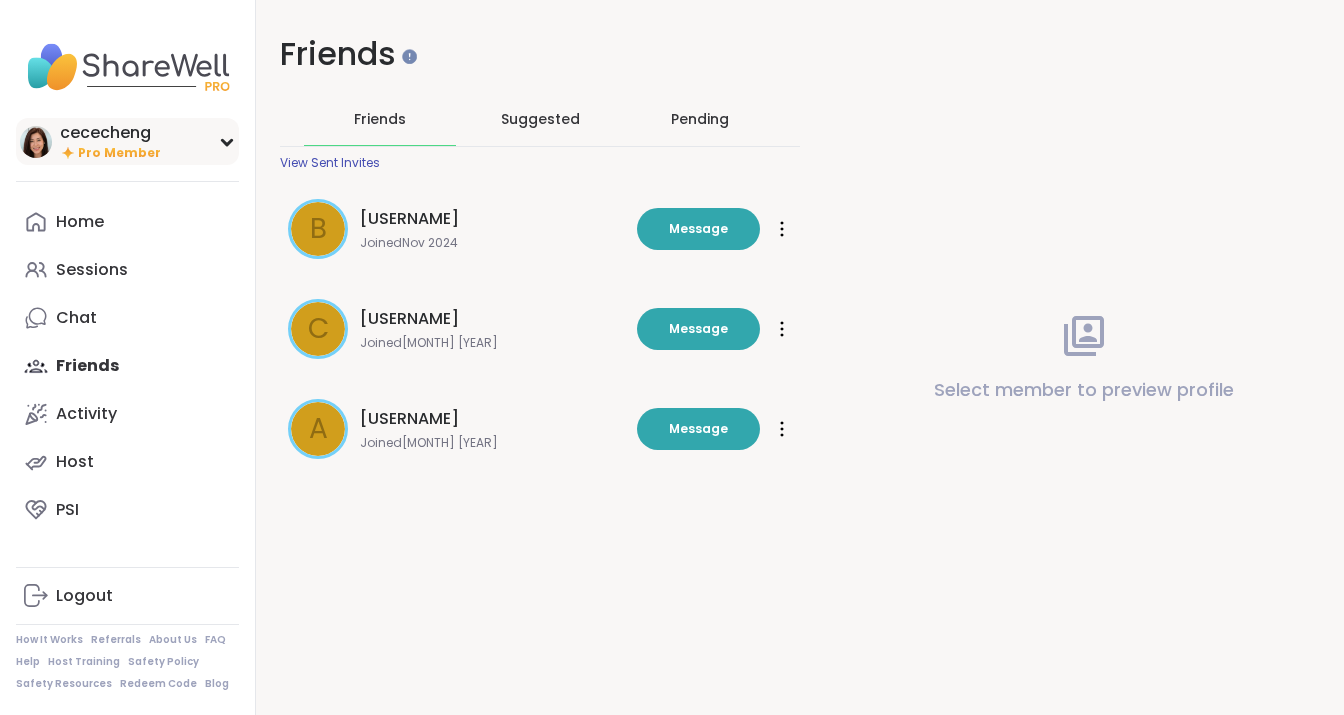 click on "cececheng Pro Member" at bounding box center [127, 141] 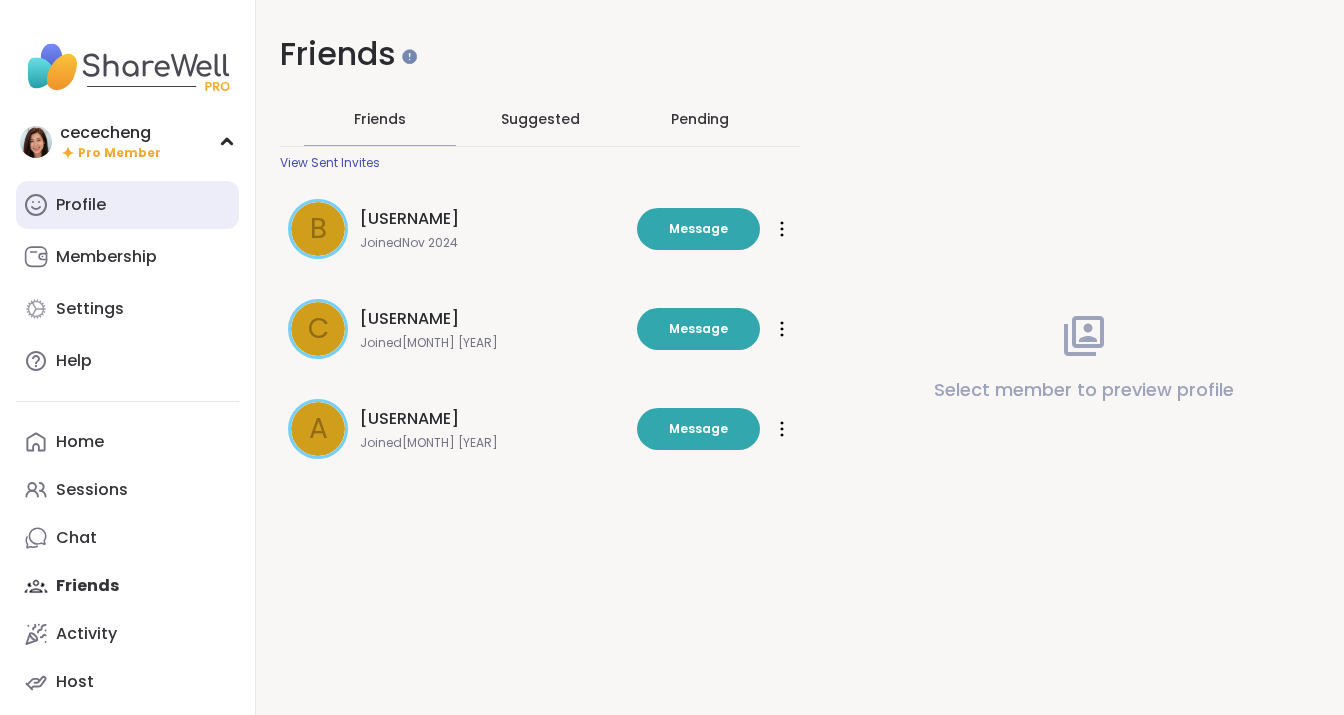 click on "Profile" at bounding box center (127, 205) 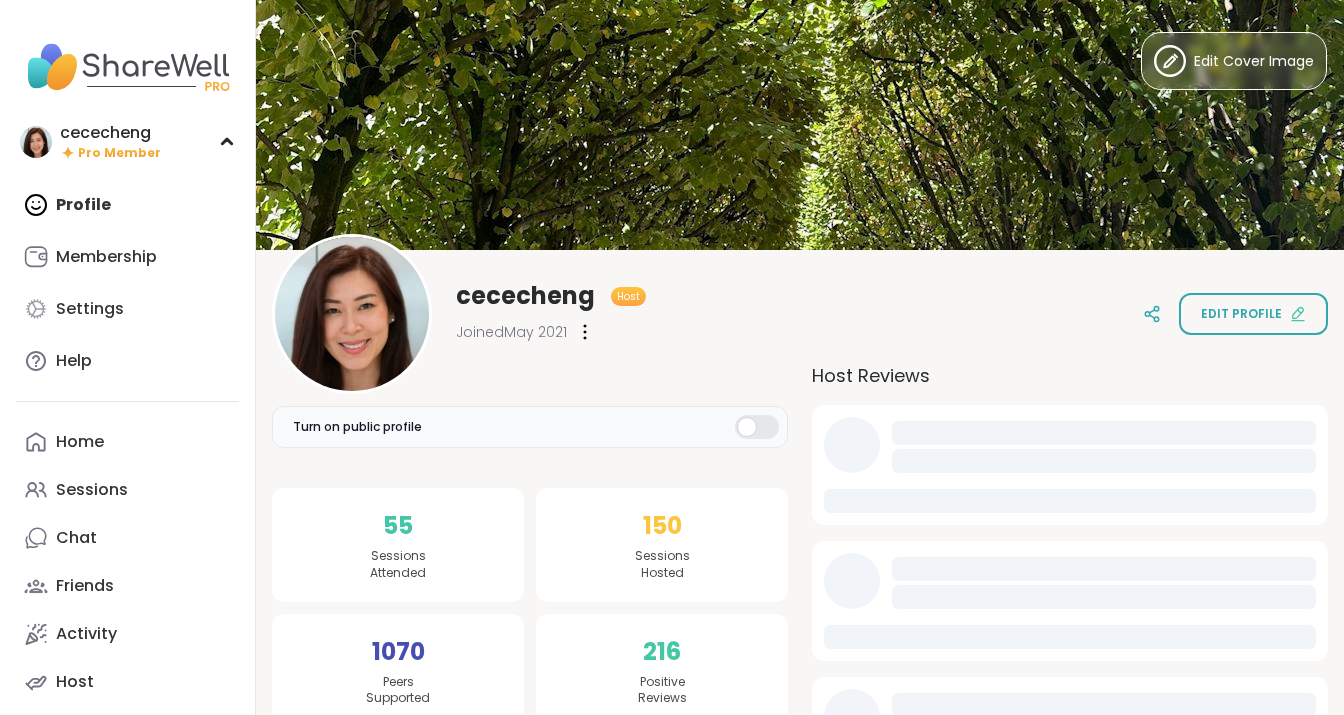 scroll, scrollTop: 0, scrollLeft: 0, axis: both 